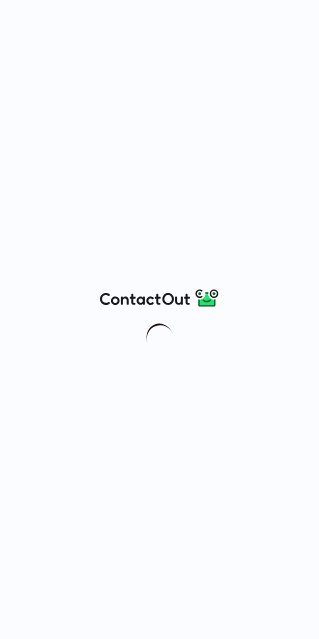 scroll, scrollTop: 0, scrollLeft: 0, axis: both 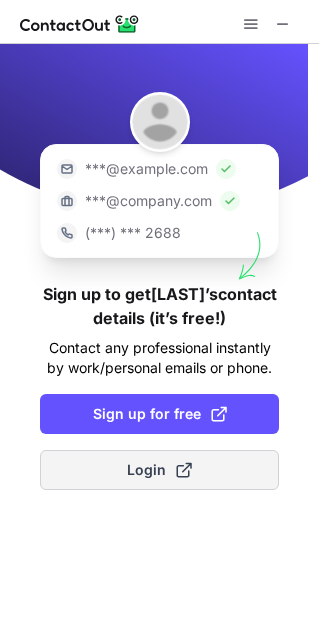 click on "Login" at bounding box center [159, 470] 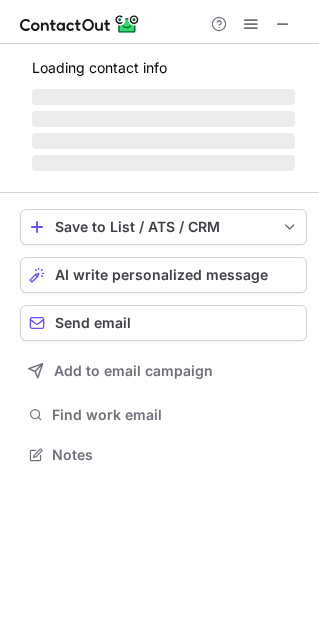 scroll, scrollTop: 10, scrollLeft: 10, axis: both 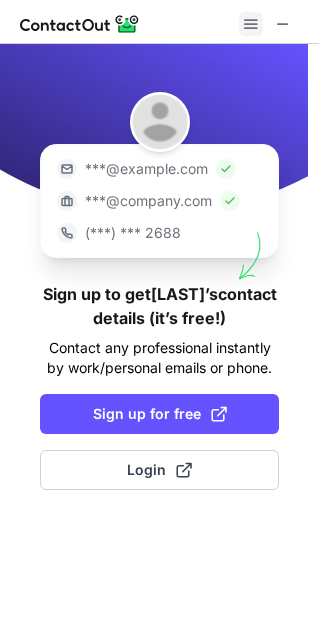 click at bounding box center (251, 24) 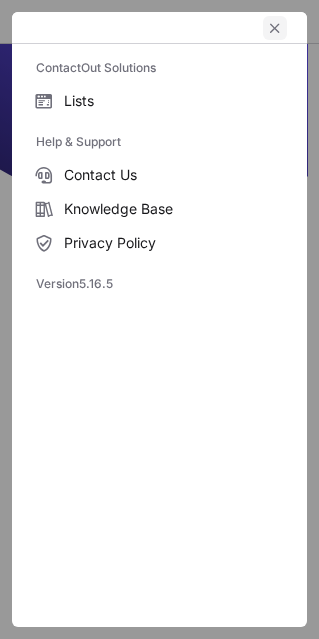 click at bounding box center [275, 28] 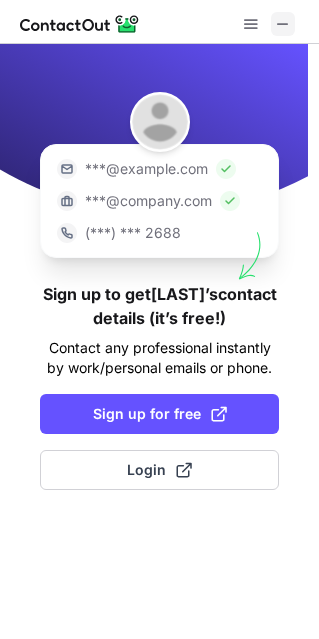 click at bounding box center [283, 24] 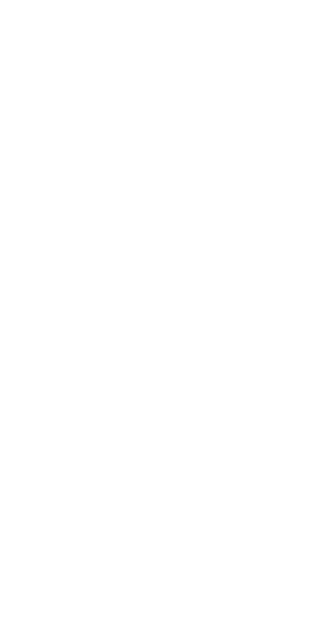 scroll, scrollTop: 0, scrollLeft: 0, axis: both 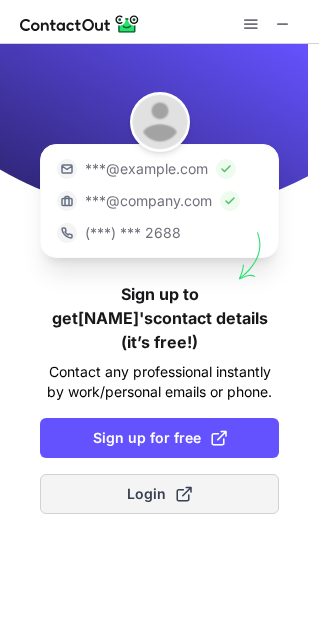 click on "Login" at bounding box center [159, 494] 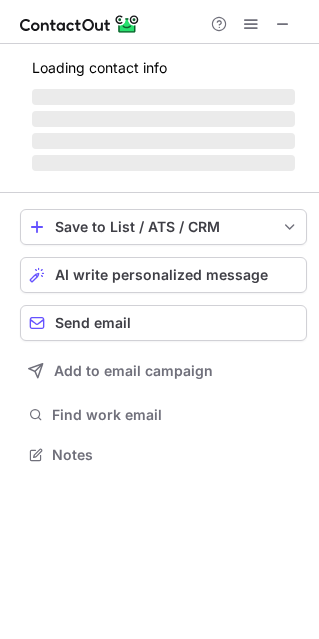 scroll, scrollTop: 10, scrollLeft: 10, axis: both 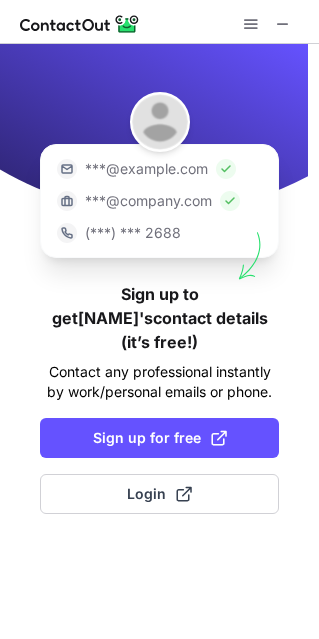 click at bounding box center (159, 22) 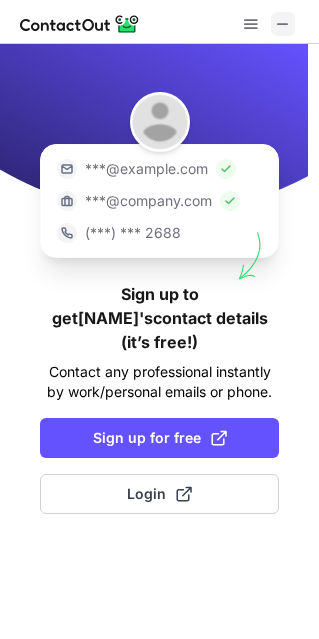click at bounding box center (283, 24) 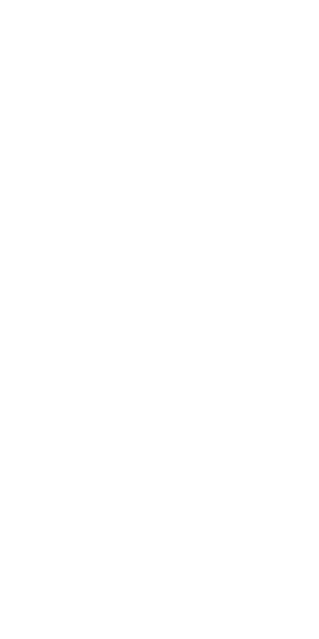 scroll, scrollTop: 0, scrollLeft: 0, axis: both 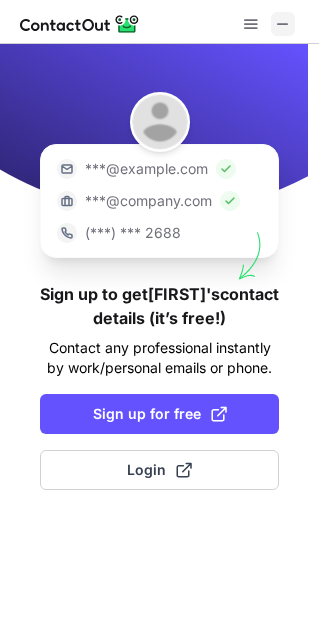click at bounding box center (283, 24) 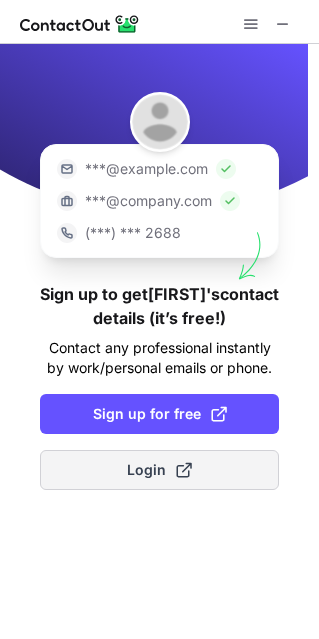 click on "Login" at bounding box center (159, 470) 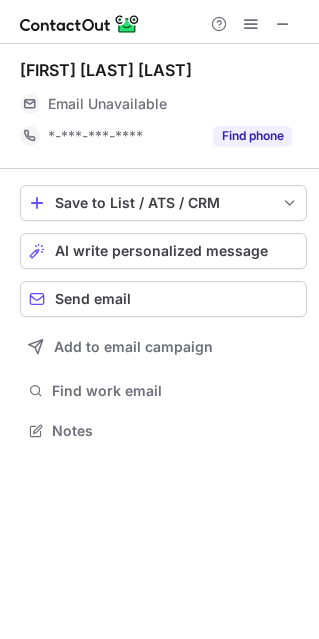 scroll, scrollTop: 10, scrollLeft: 10, axis: both 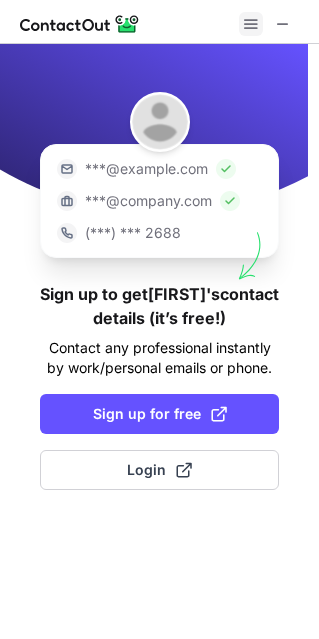 click at bounding box center (251, 24) 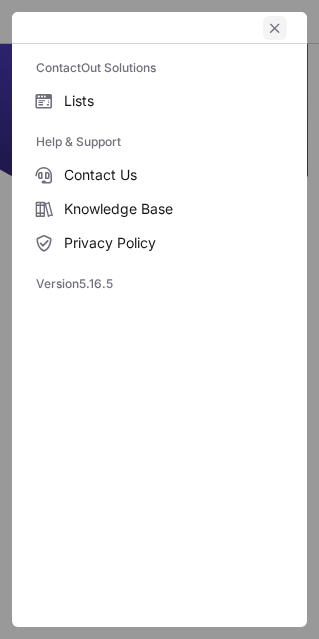 click at bounding box center [275, 28] 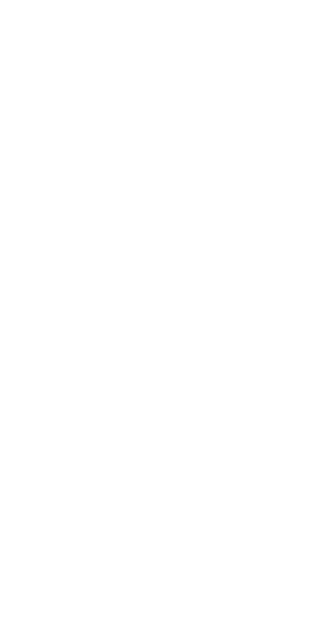 scroll, scrollTop: 0, scrollLeft: 0, axis: both 